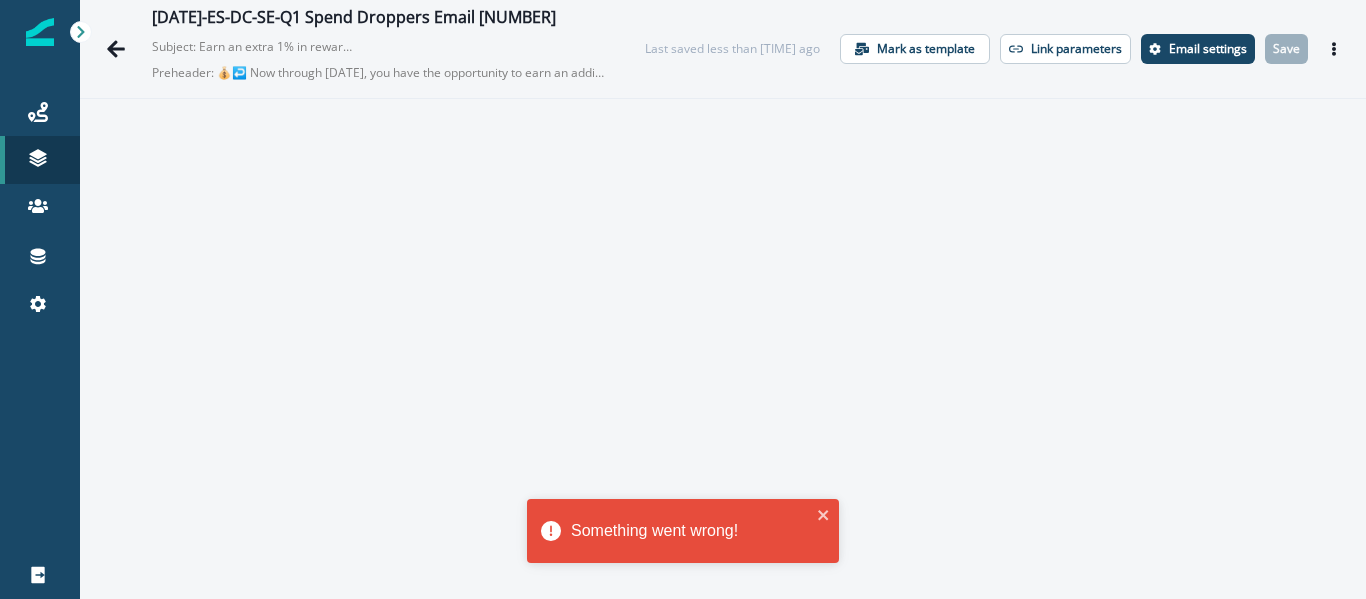 scroll, scrollTop: 0, scrollLeft: 0, axis: both 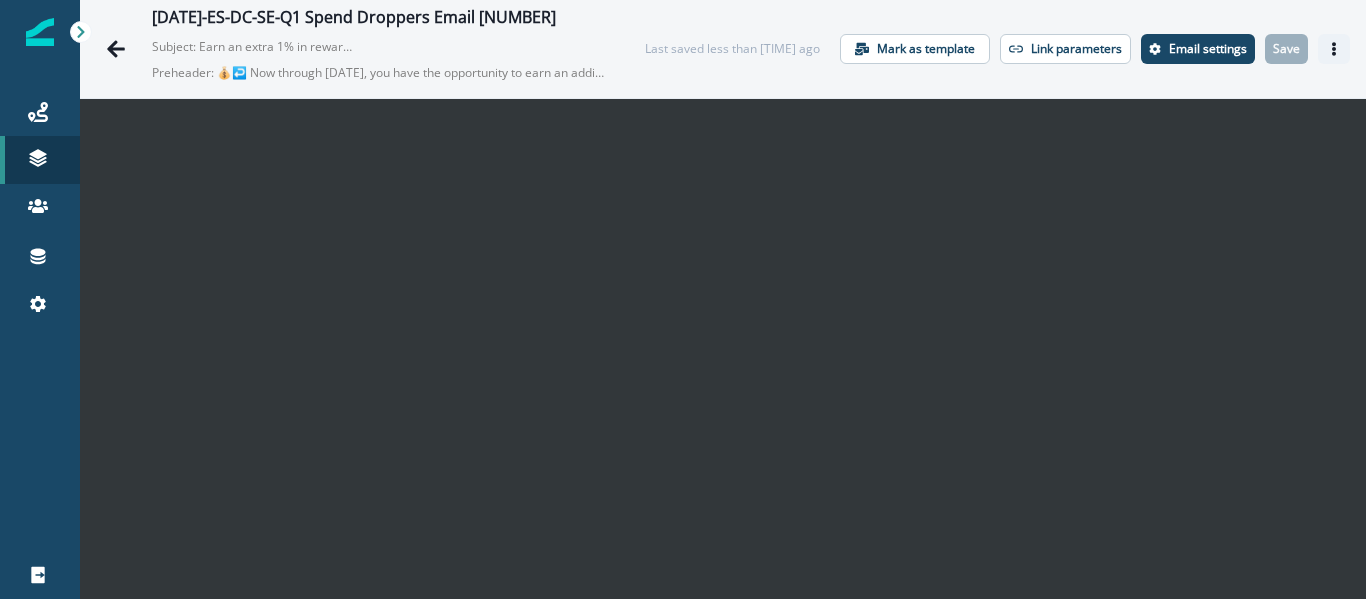 click 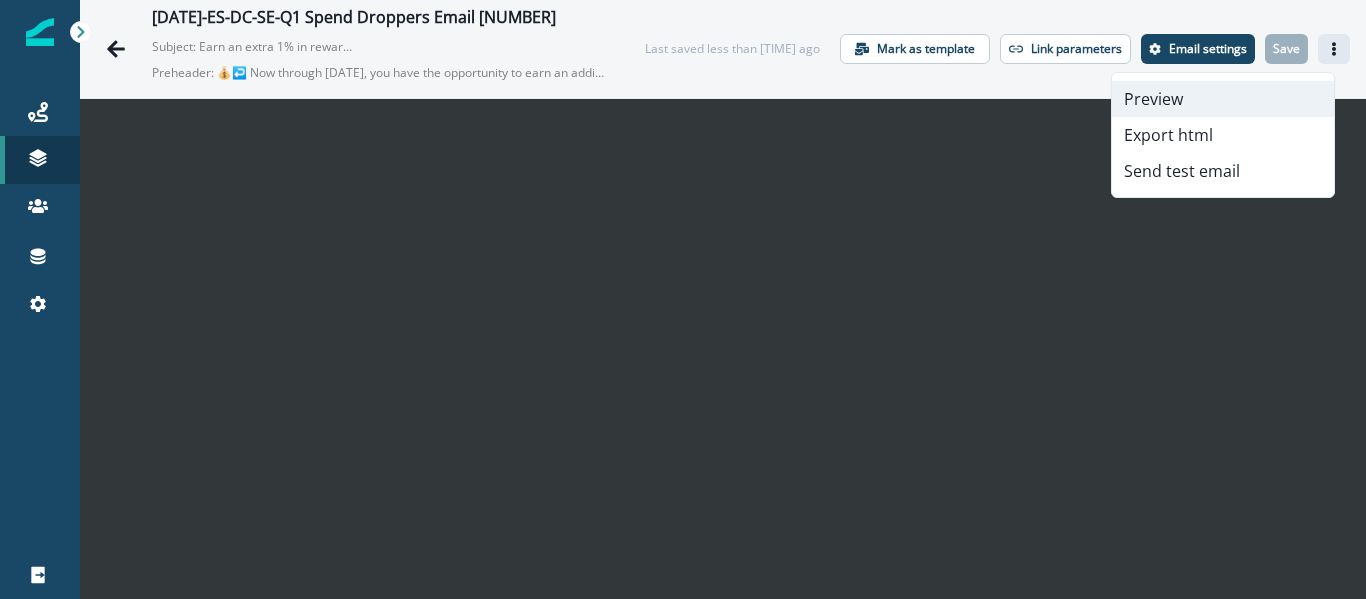 click on "Preview" at bounding box center (1223, 99) 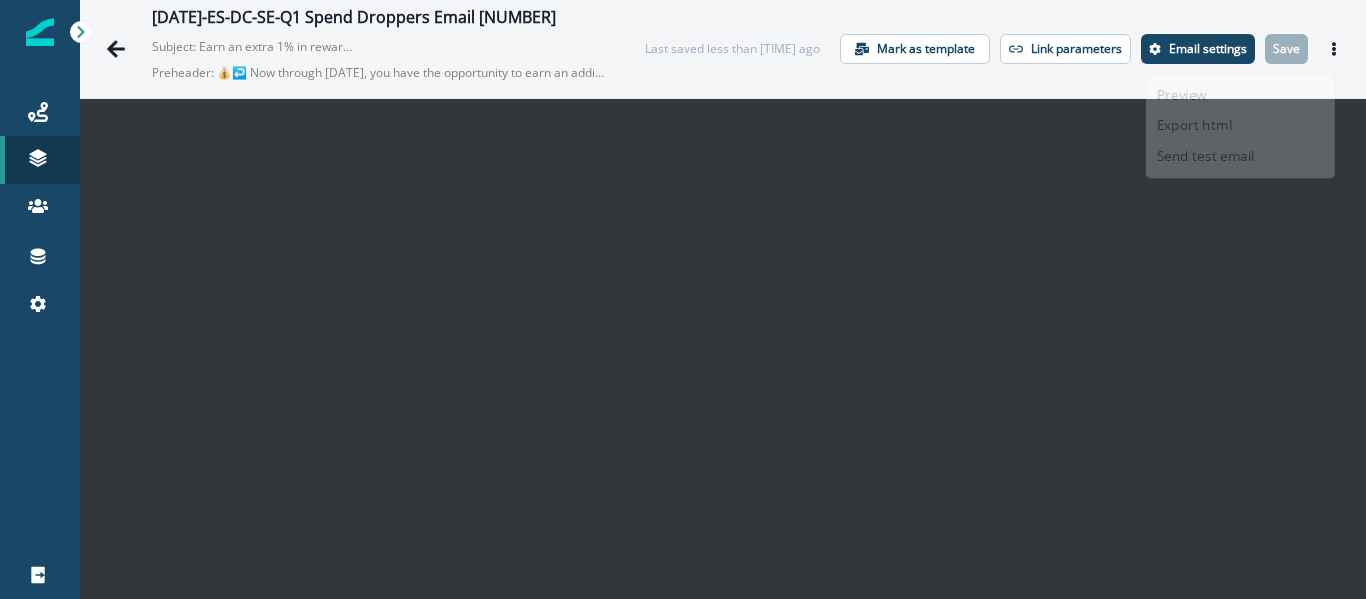 scroll, scrollTop: 29, scrollLeft: 0, axis: vertical 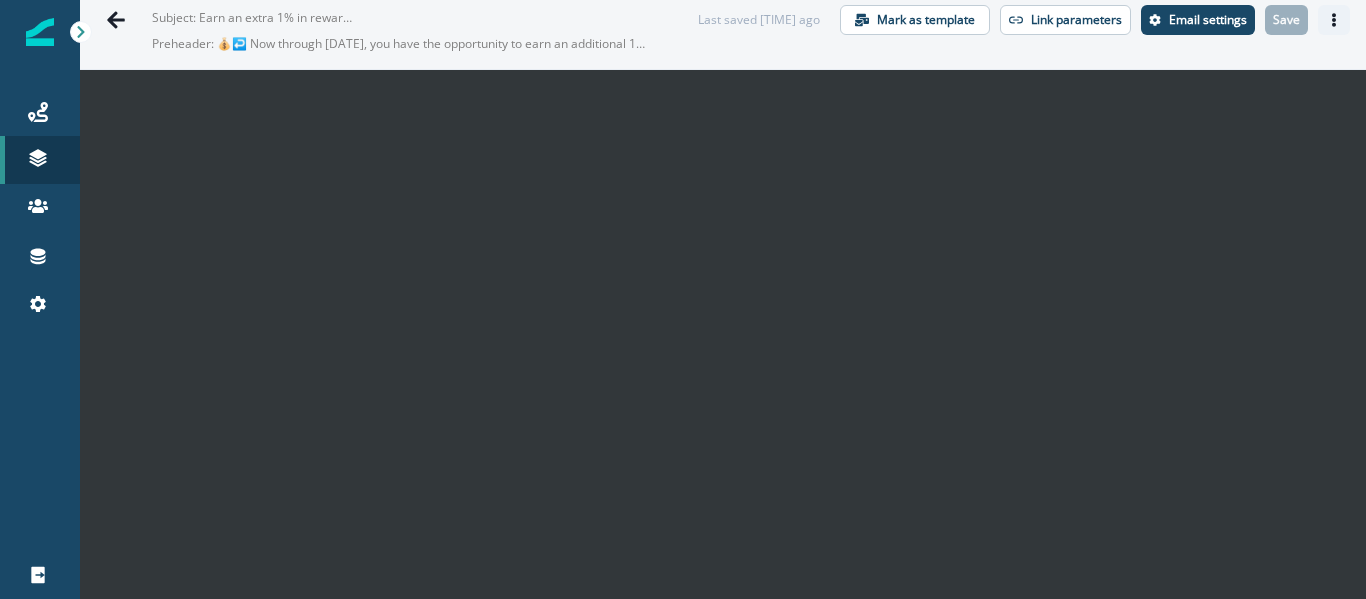 click at bounding box center (1334, 20) 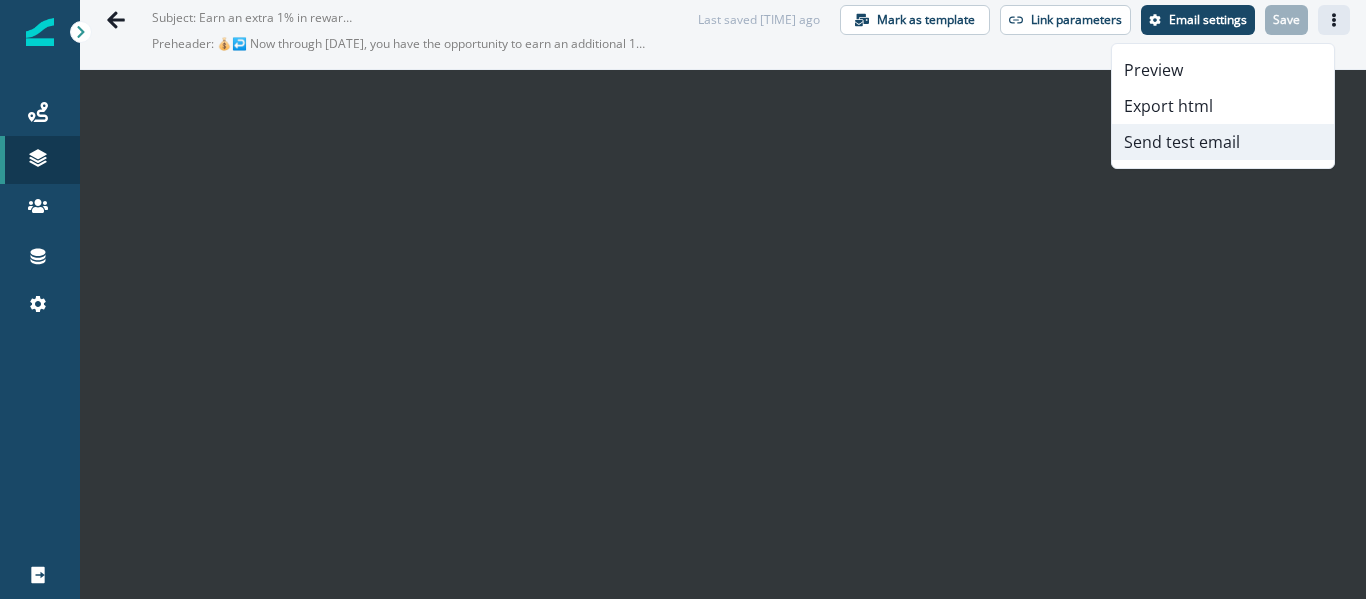click on "Send test email" at bounding box center [1223, 142] 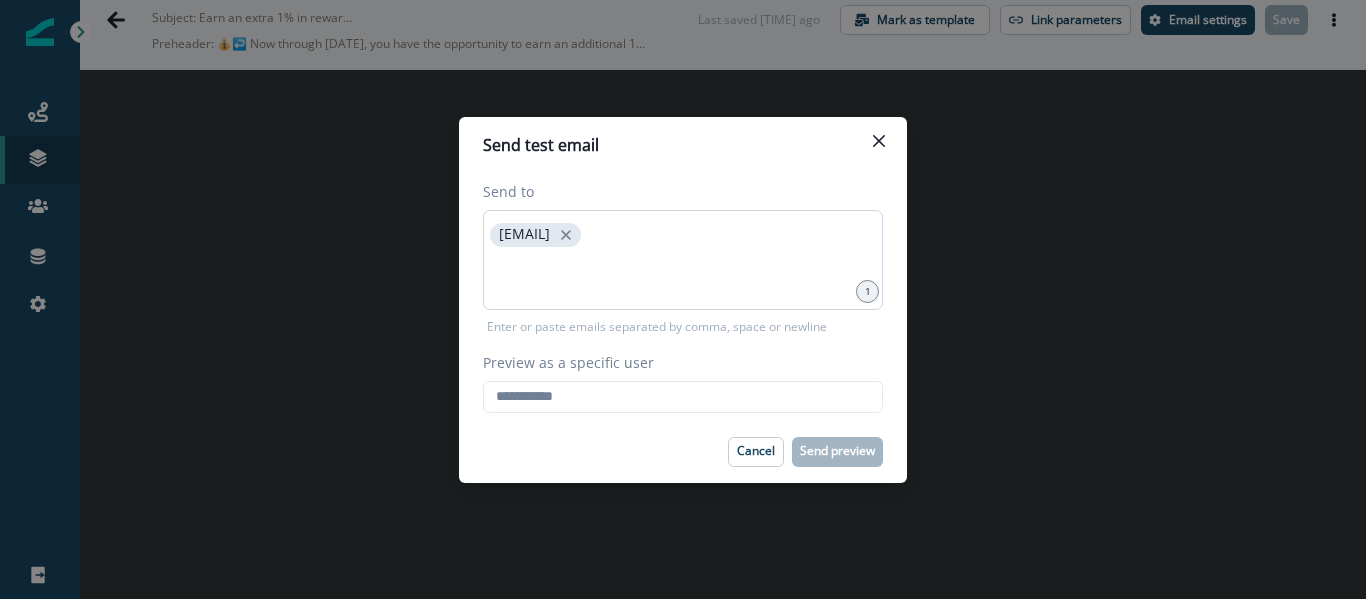 click on "[EMAIL]" at bounding box center (683, 260) 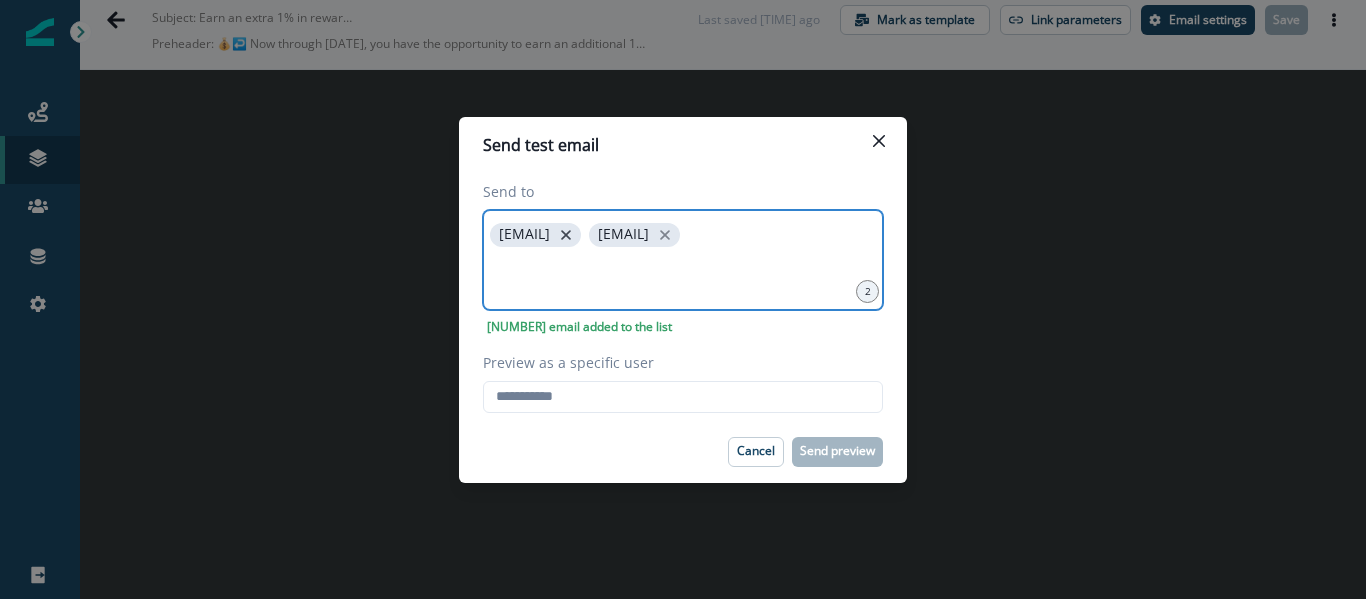 click 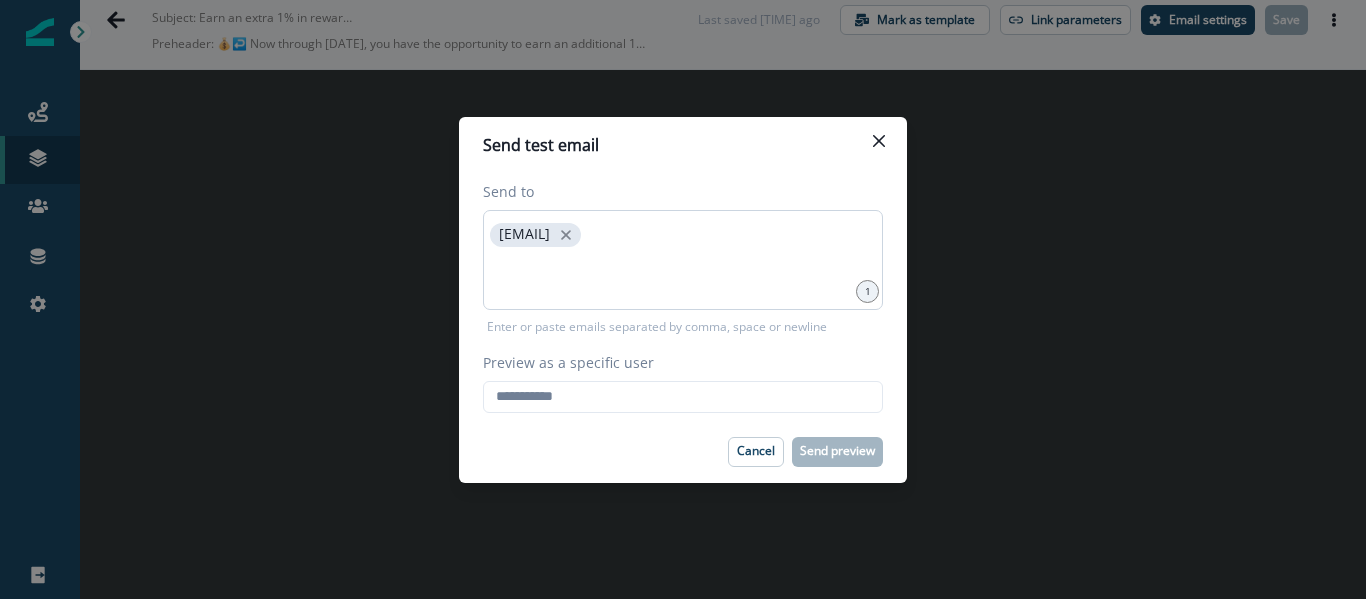 click on "[EMAIL]" at bounding box center [683, 260] 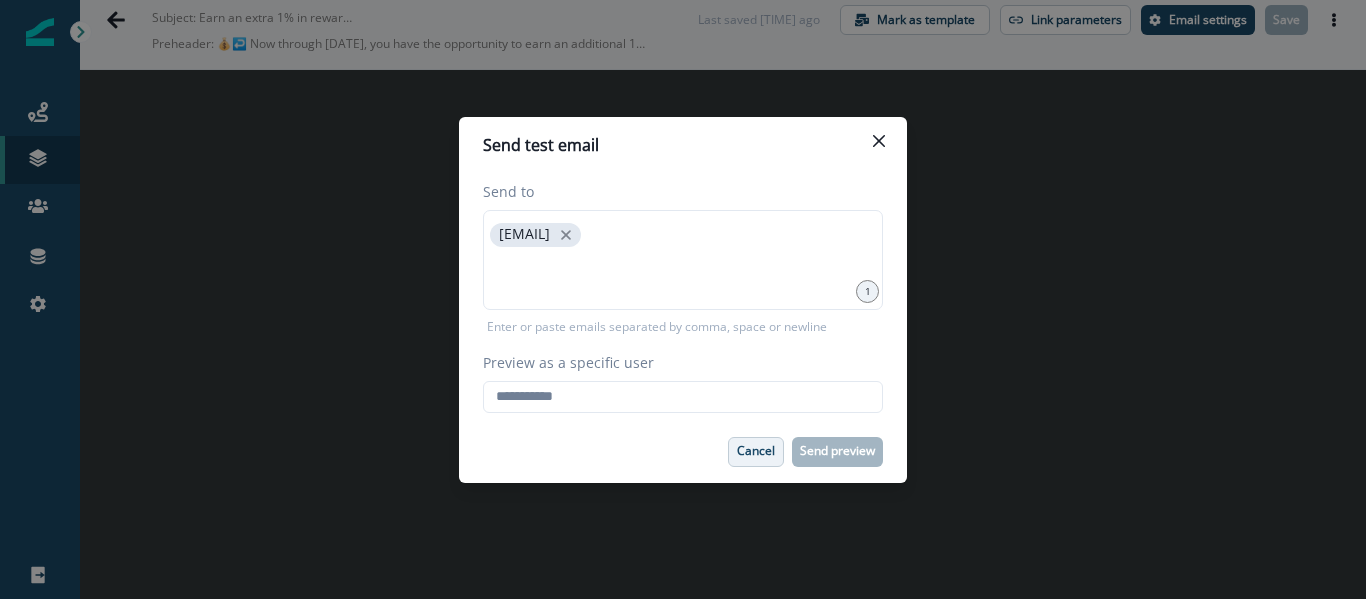 click on "Cancel" at bounding box center [756, 451] 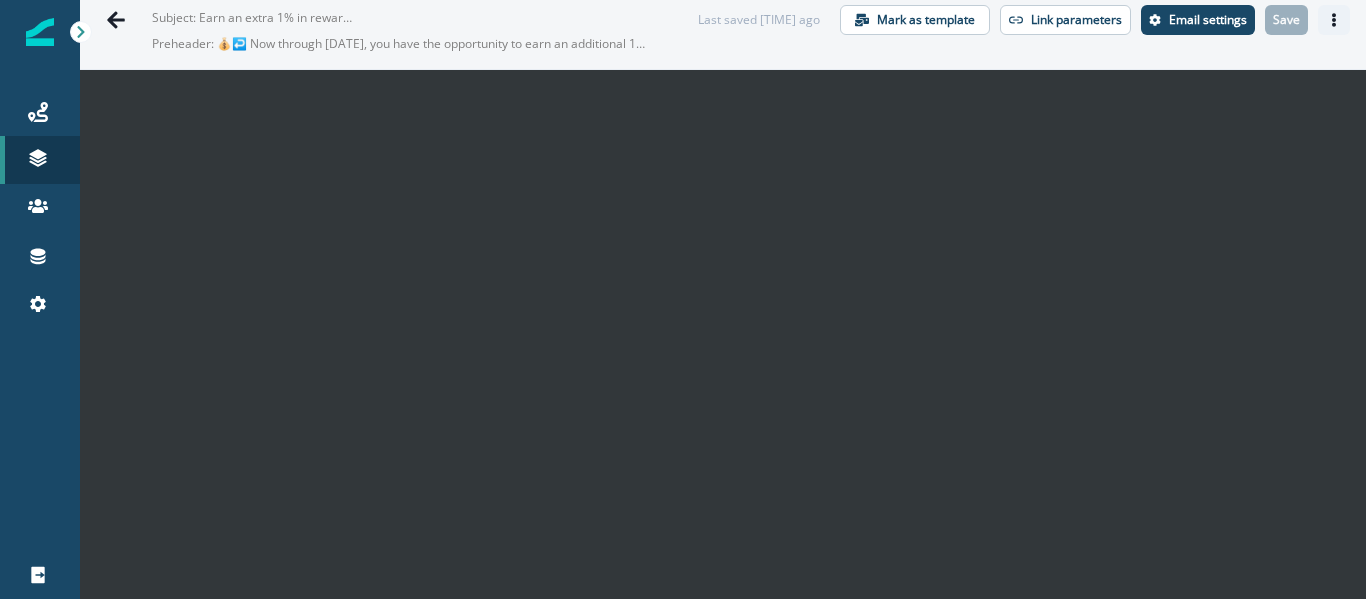 click at bounding box center (1334, 20) 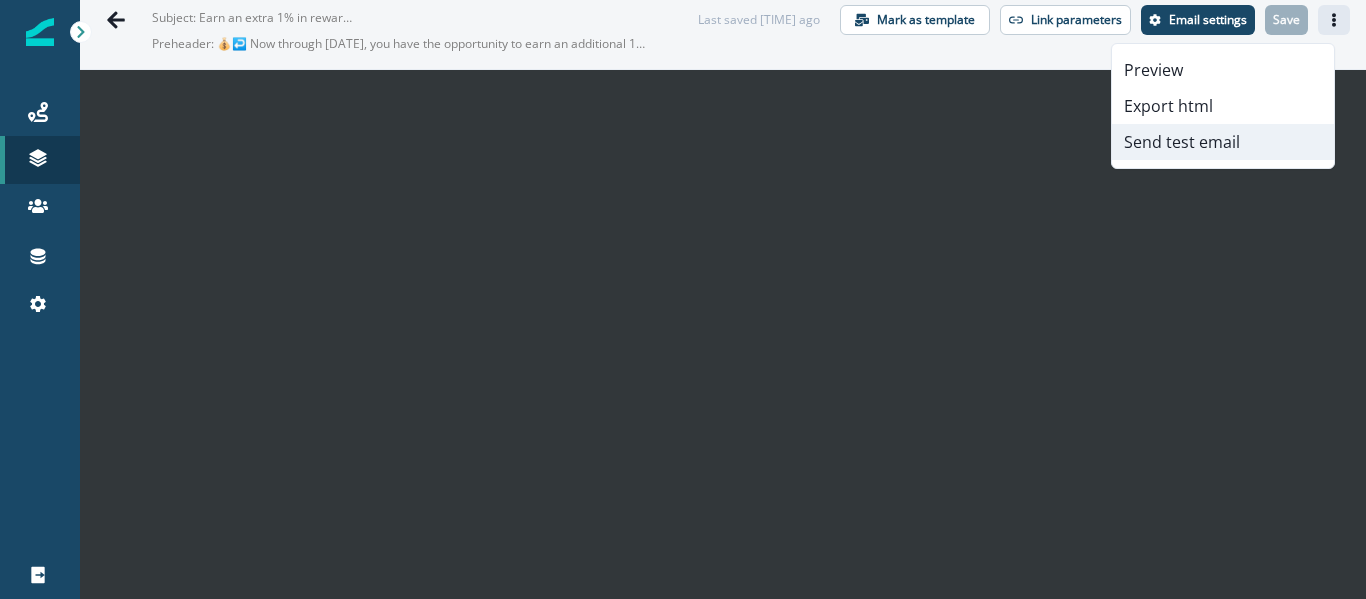 click on "Send test email" at bounding box center (1223, 142) 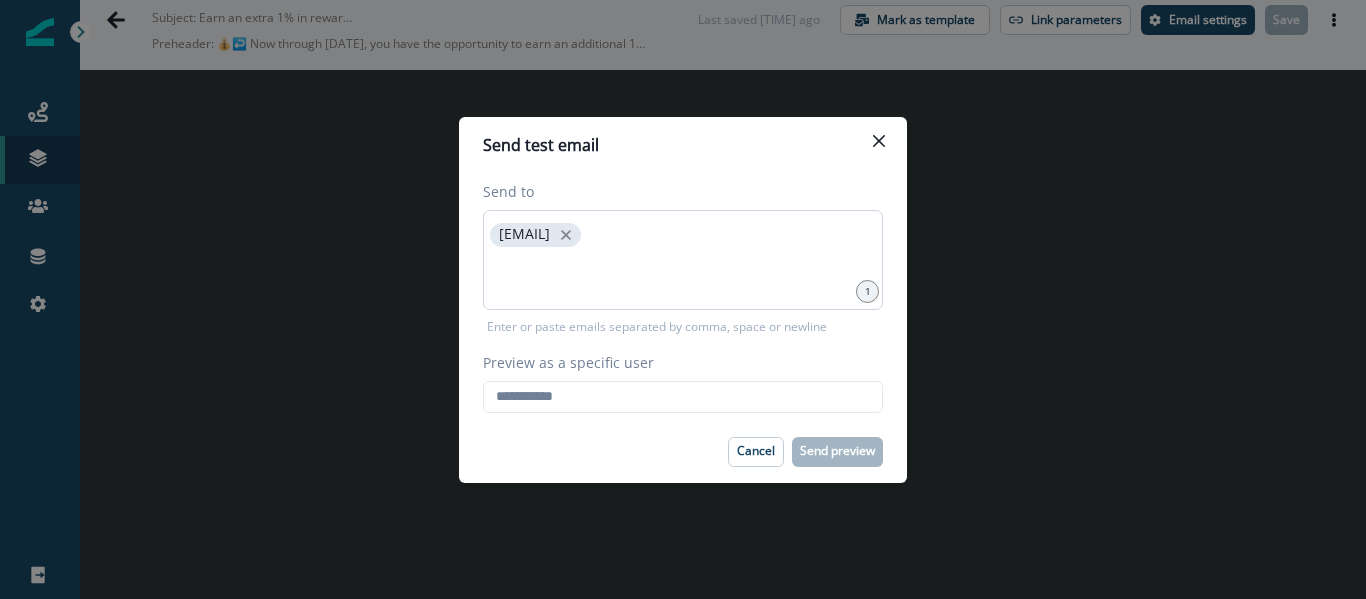 type 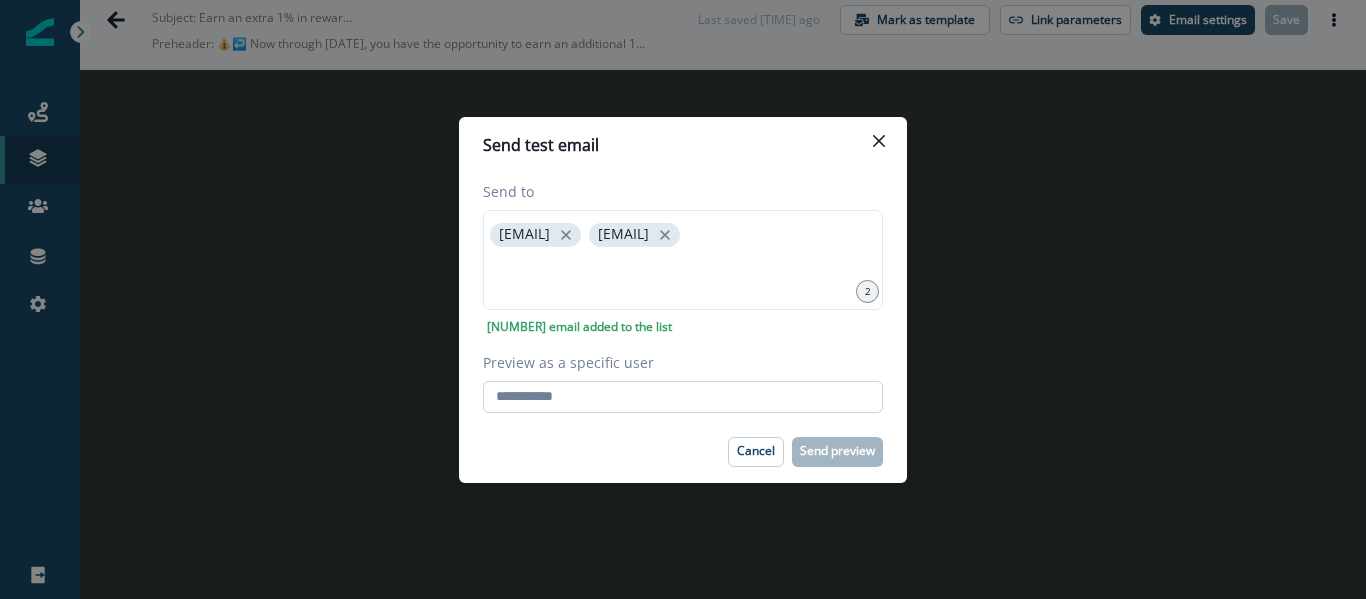 click on "Preview as a specific user" at bounding box center (683, 397) 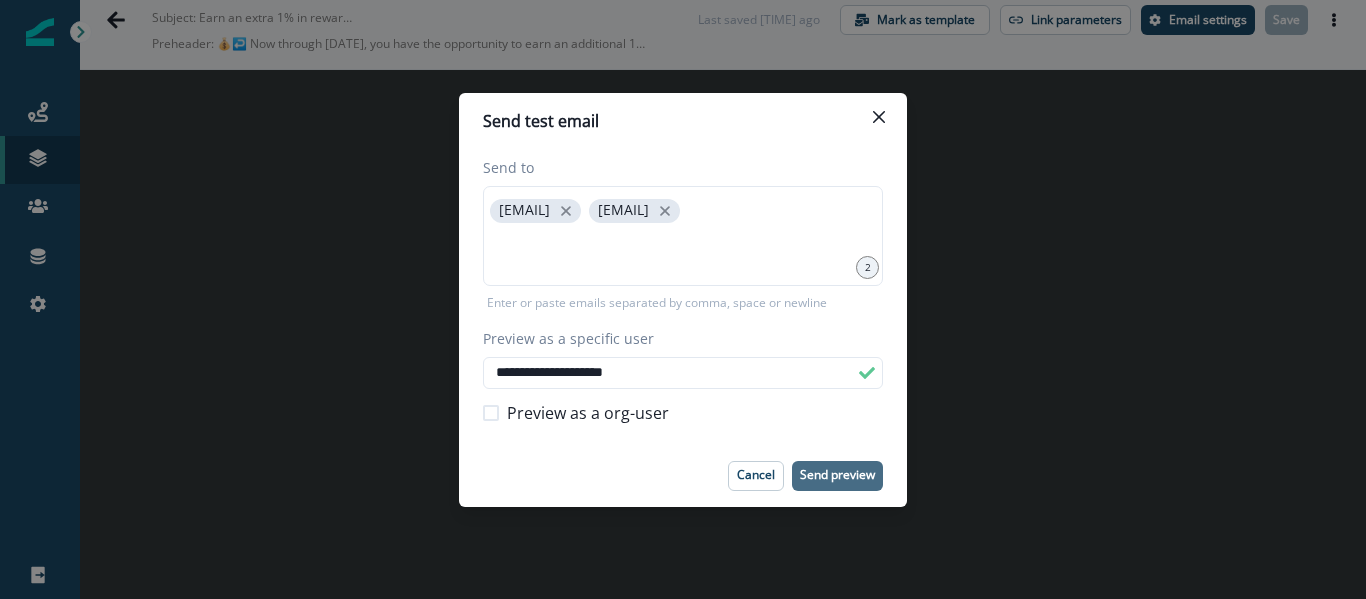 type on "**********" 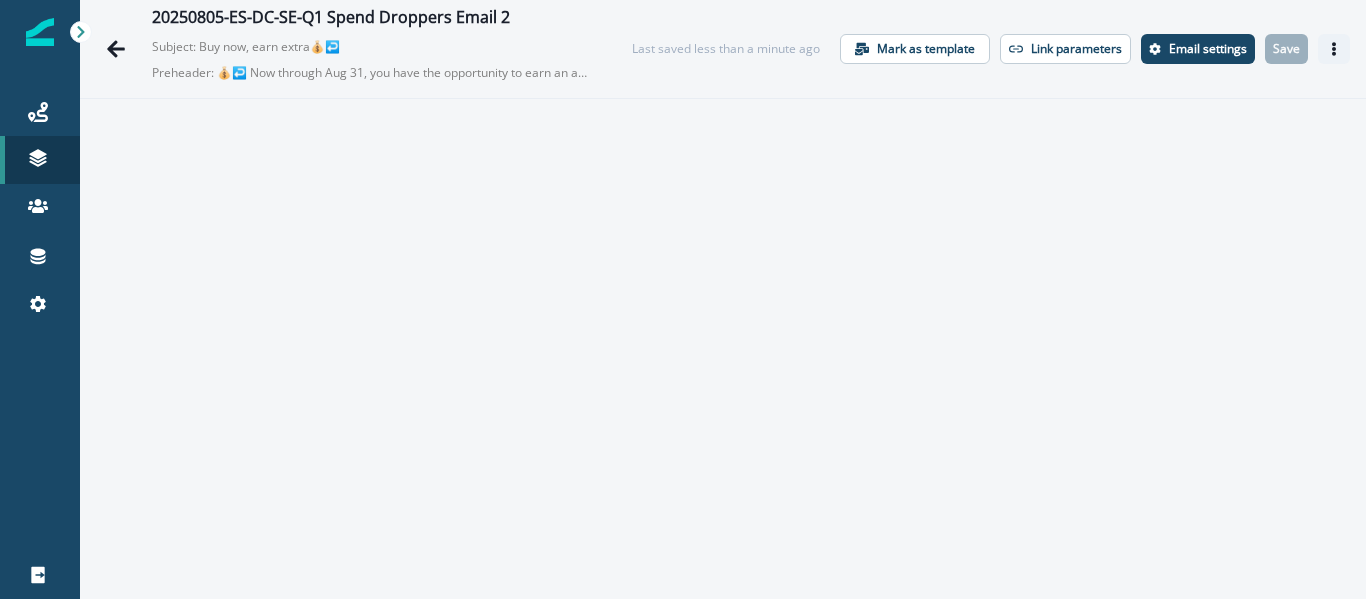 scroll, scrollTop: 0, scrollLeft: 0, axis: both 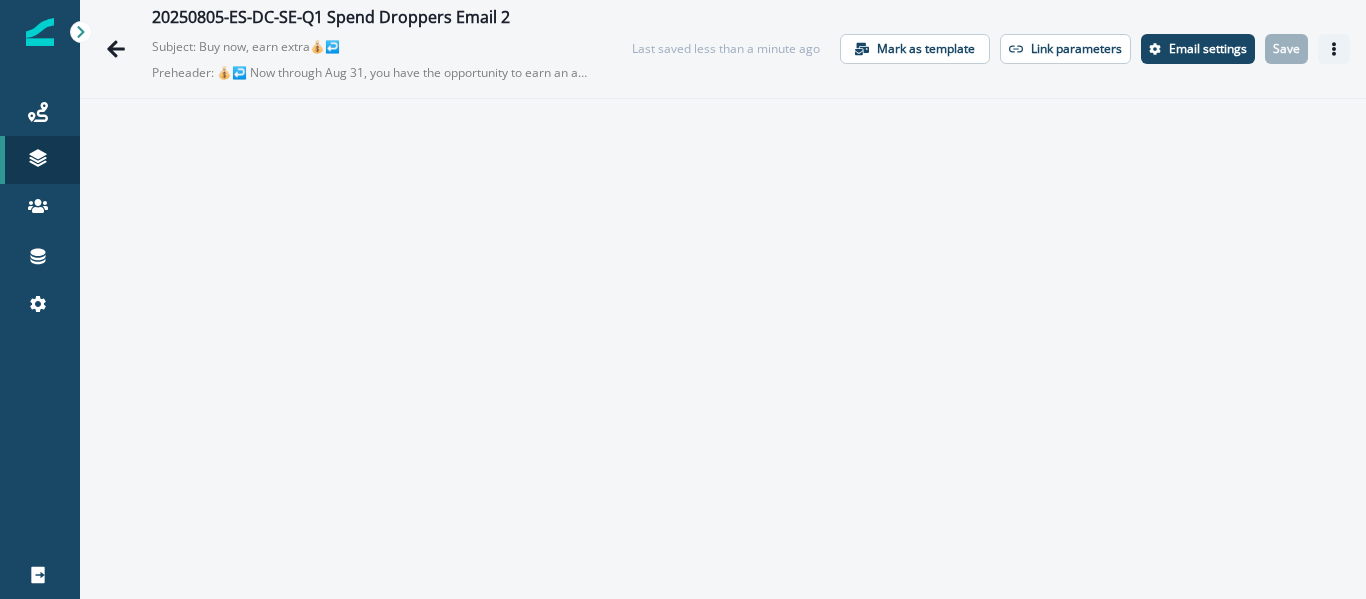 click 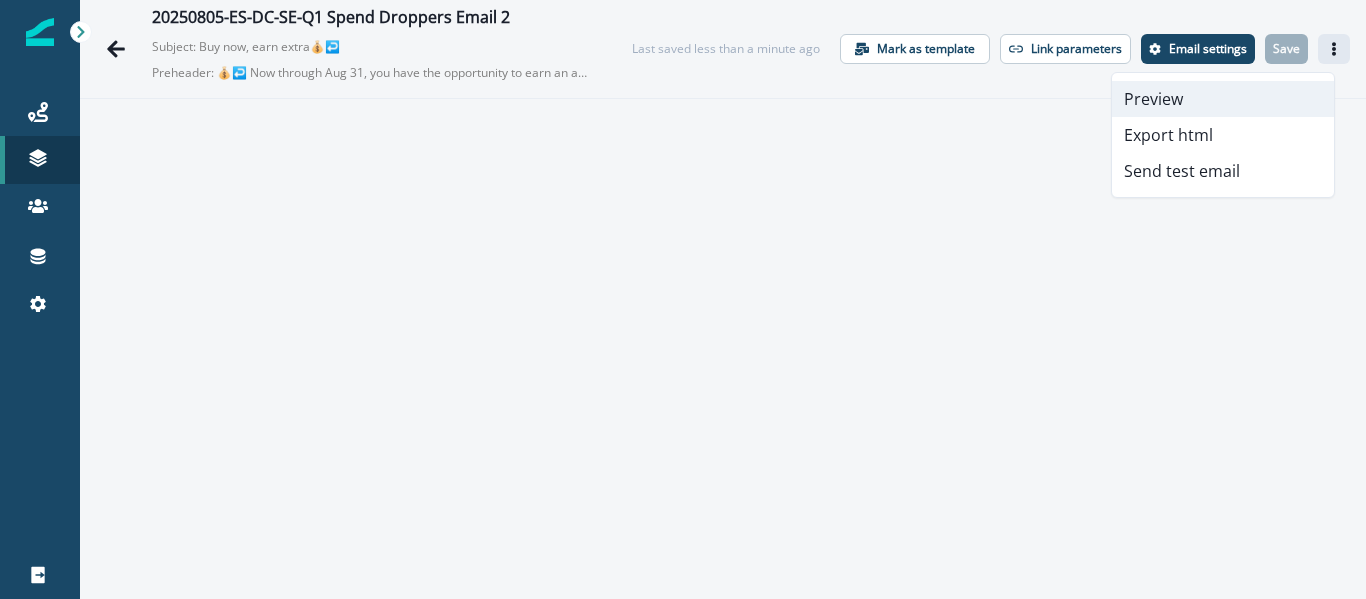 click on "Preview" at bounding box center (1223, 99) 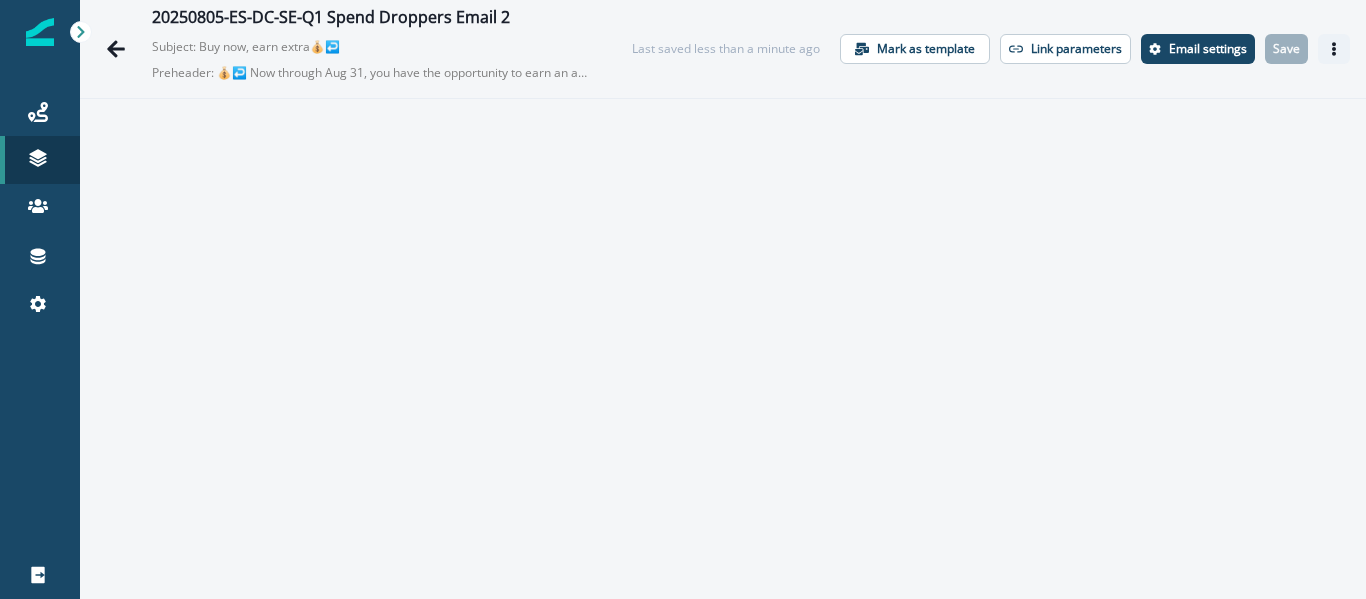 click 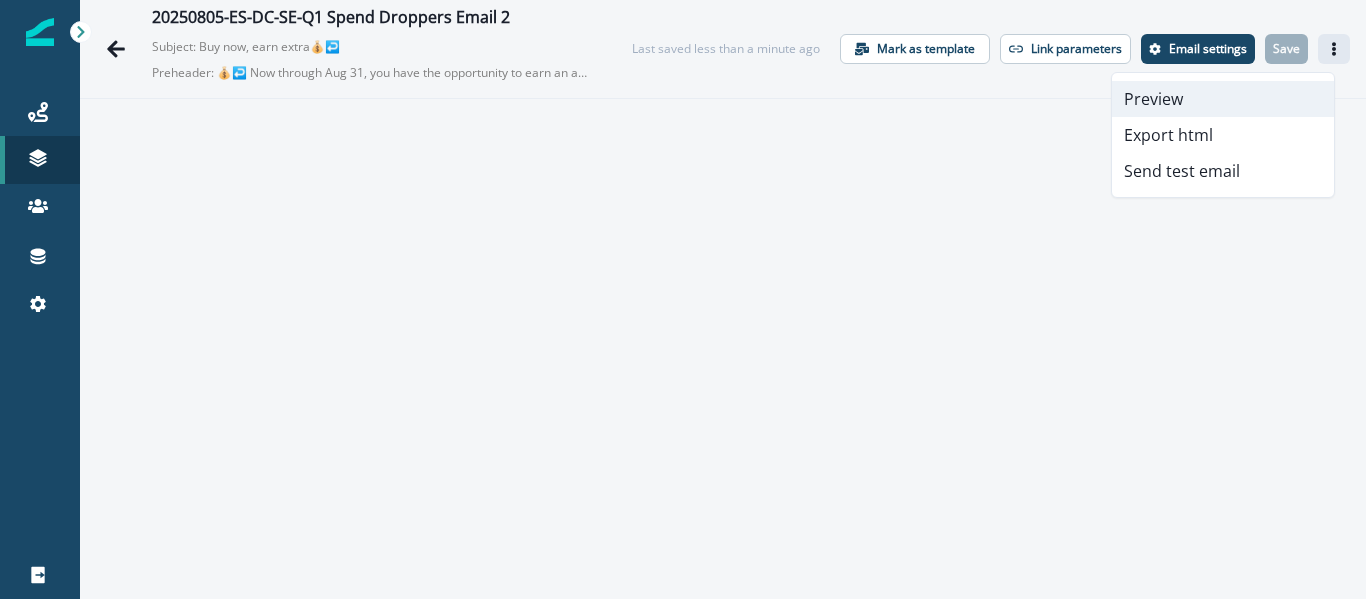 click on "Preview" at bounding box center (1223, 99) 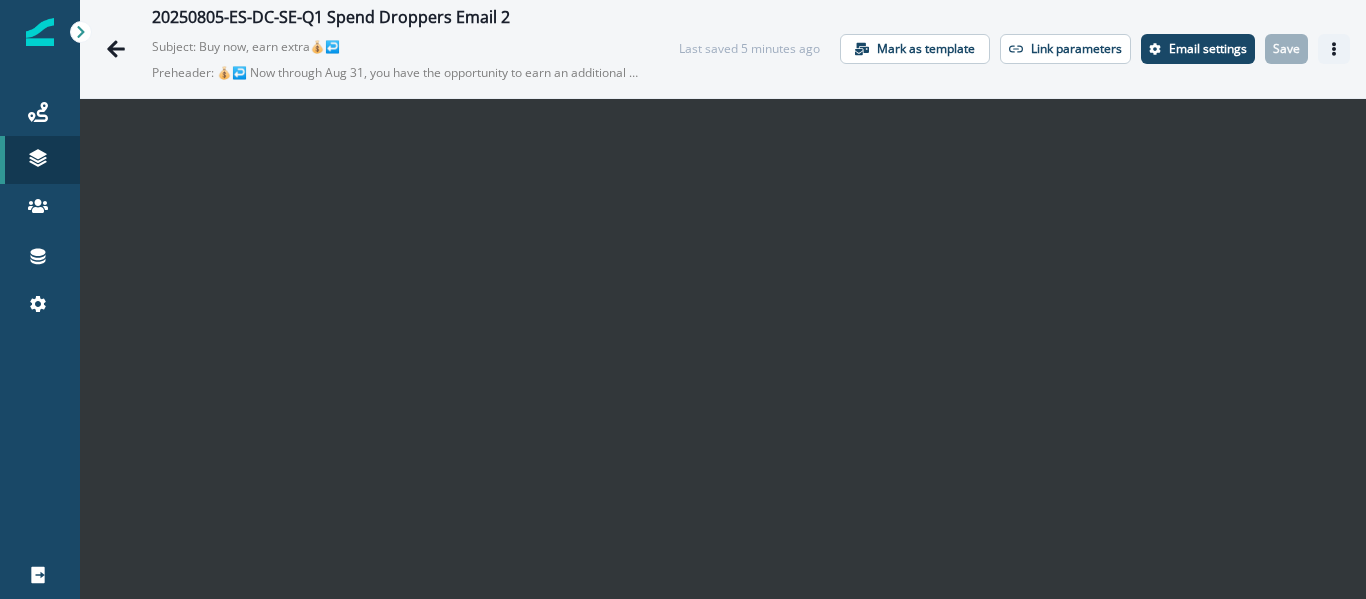 click 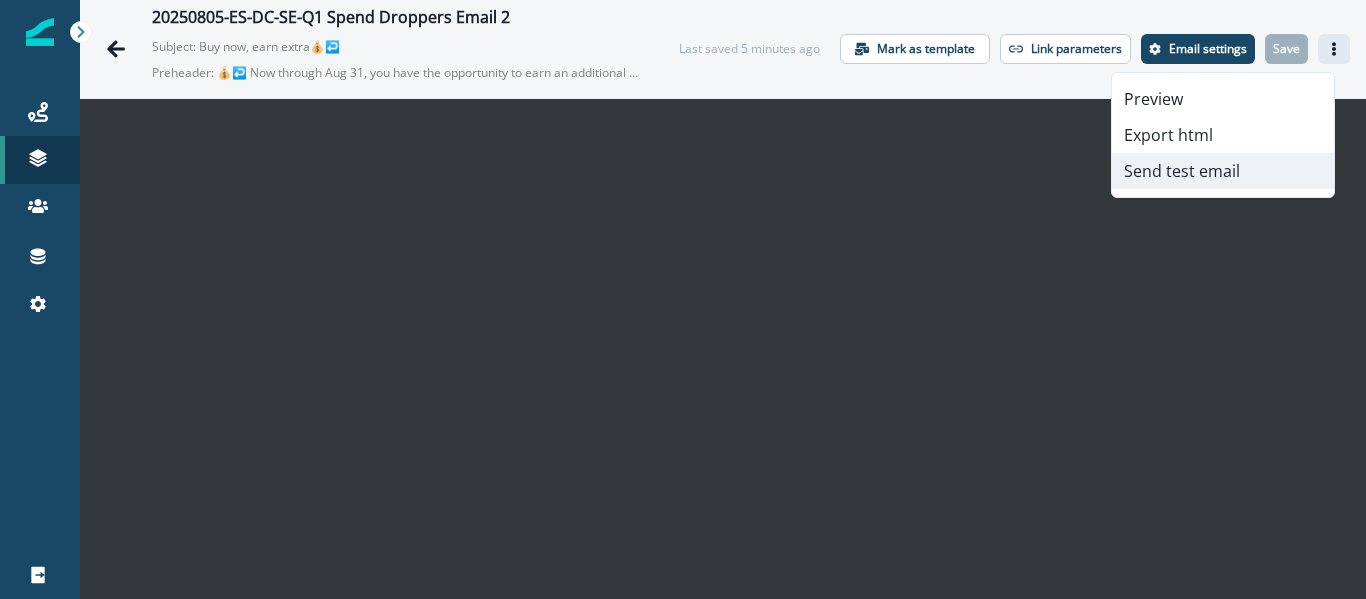 click on "Send test email" at bounding box center (1223, 171) 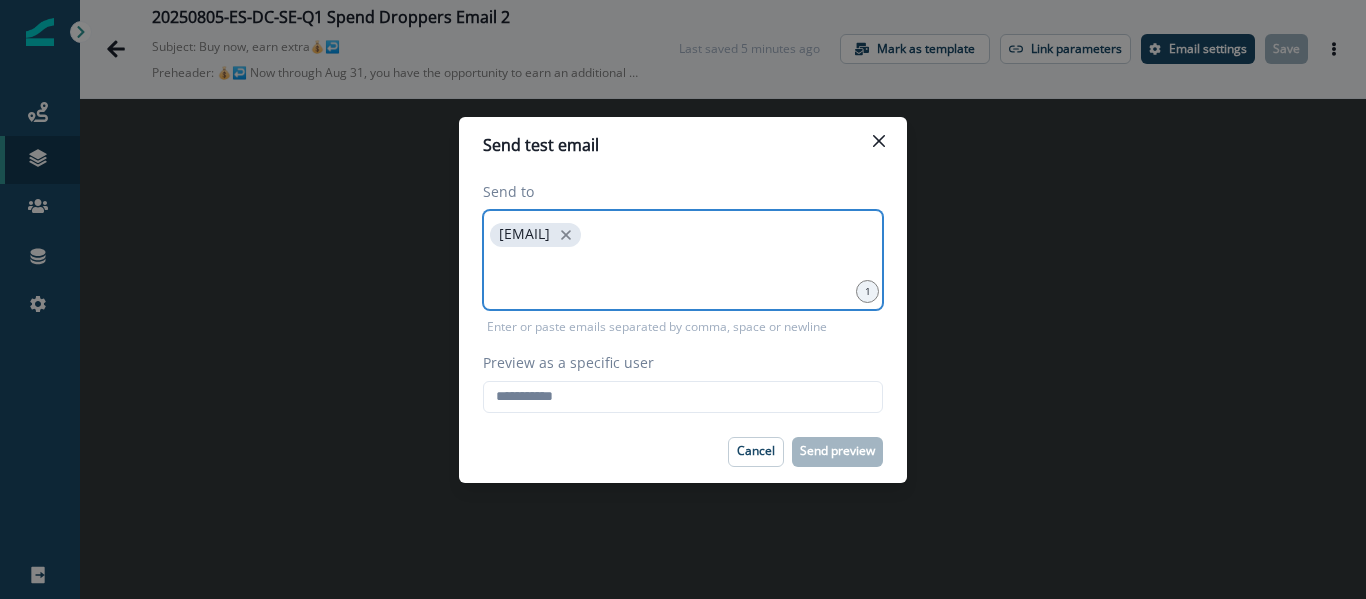 click at bounding box center (683, 276) 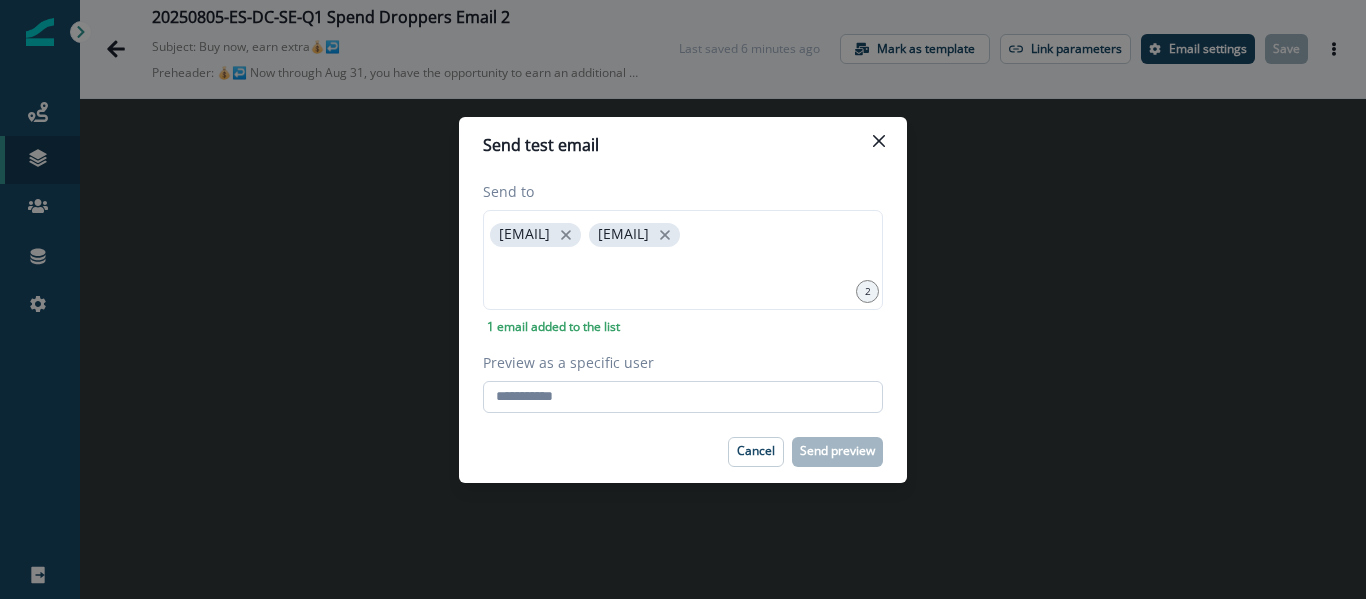paste on "**********" 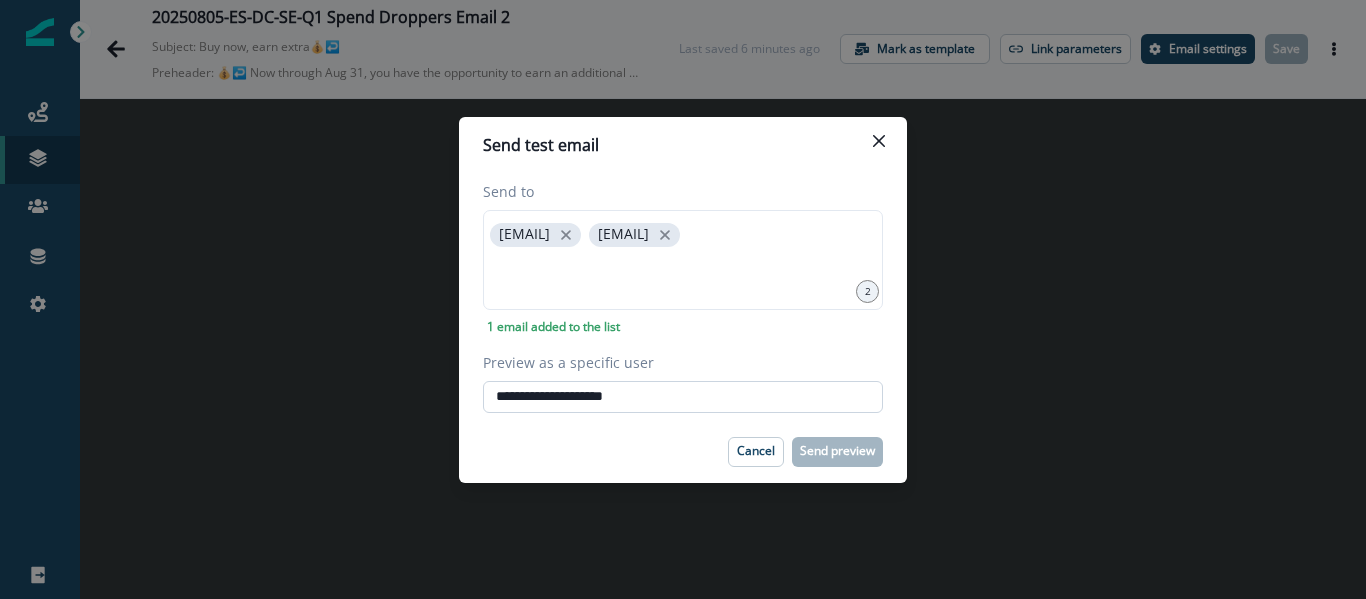 click on "**********" at bounding box center [683, 397] 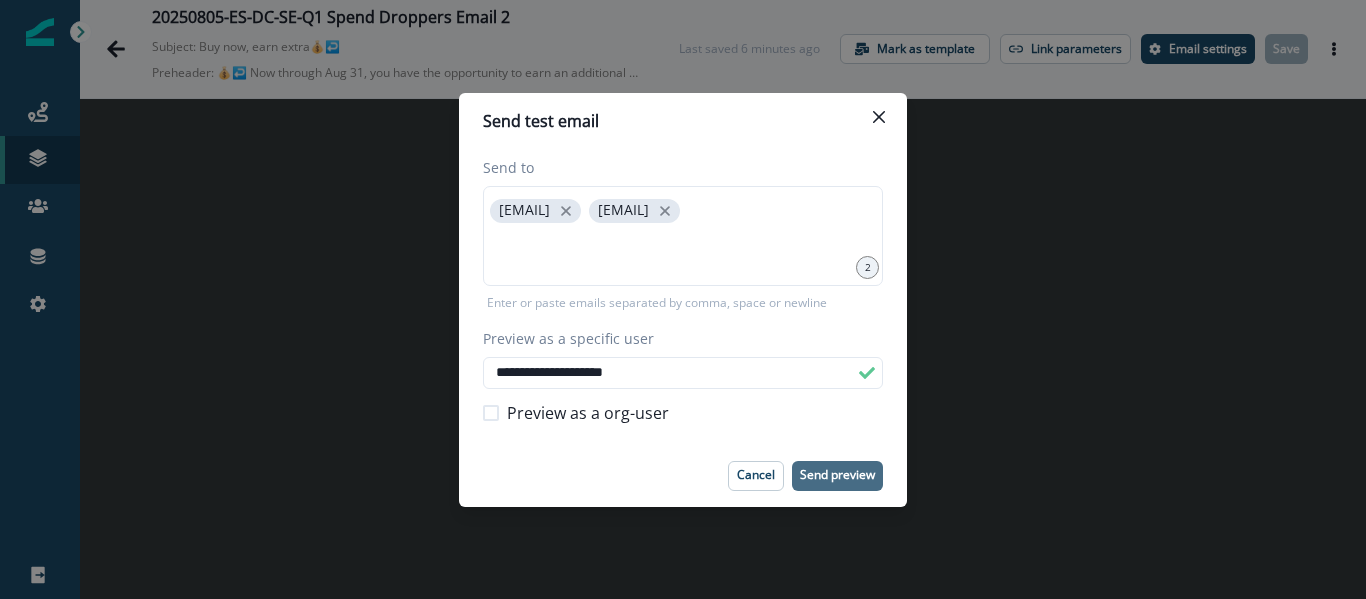 type on "**********" 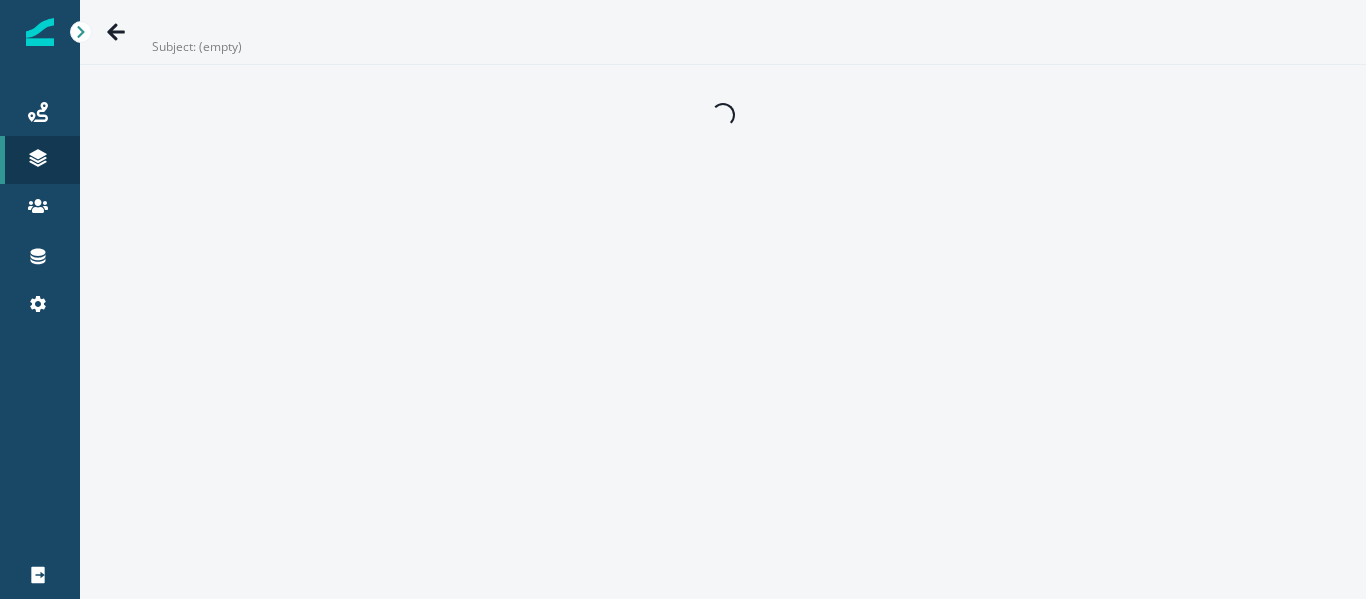 scroll, scrollTop: 0, scrollLeft: 0, axis: both 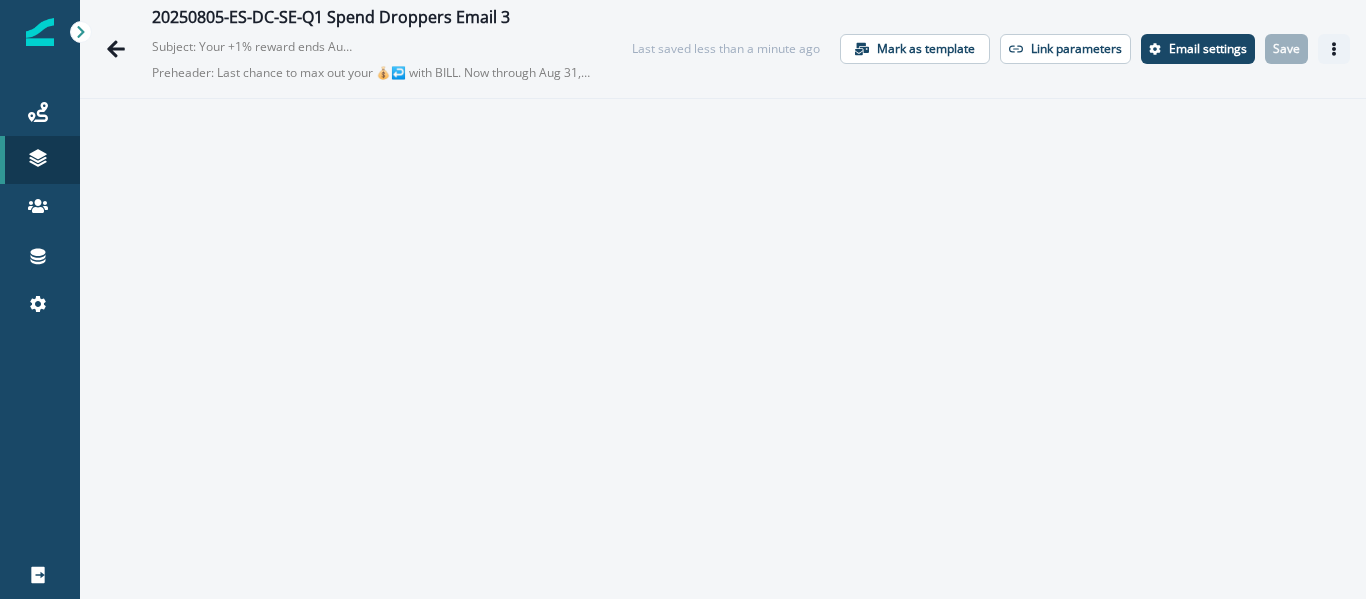 click at bounding box center (1334, 49) 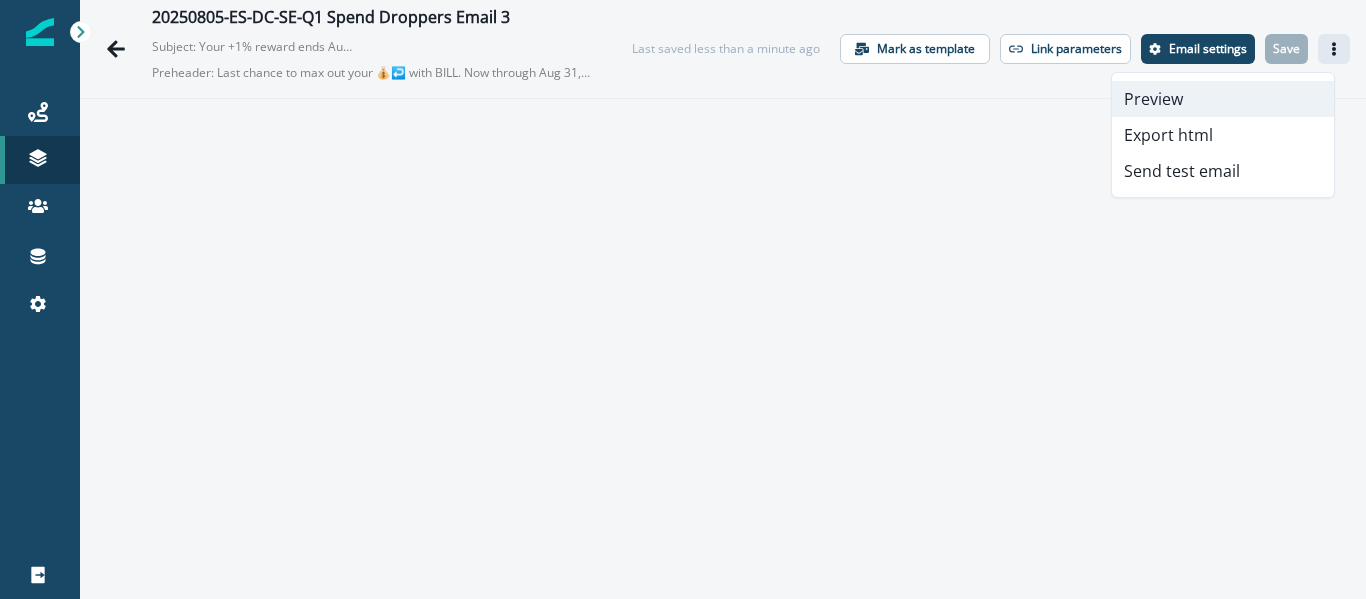 click on "Preview" at bounding box center (1223, 99) 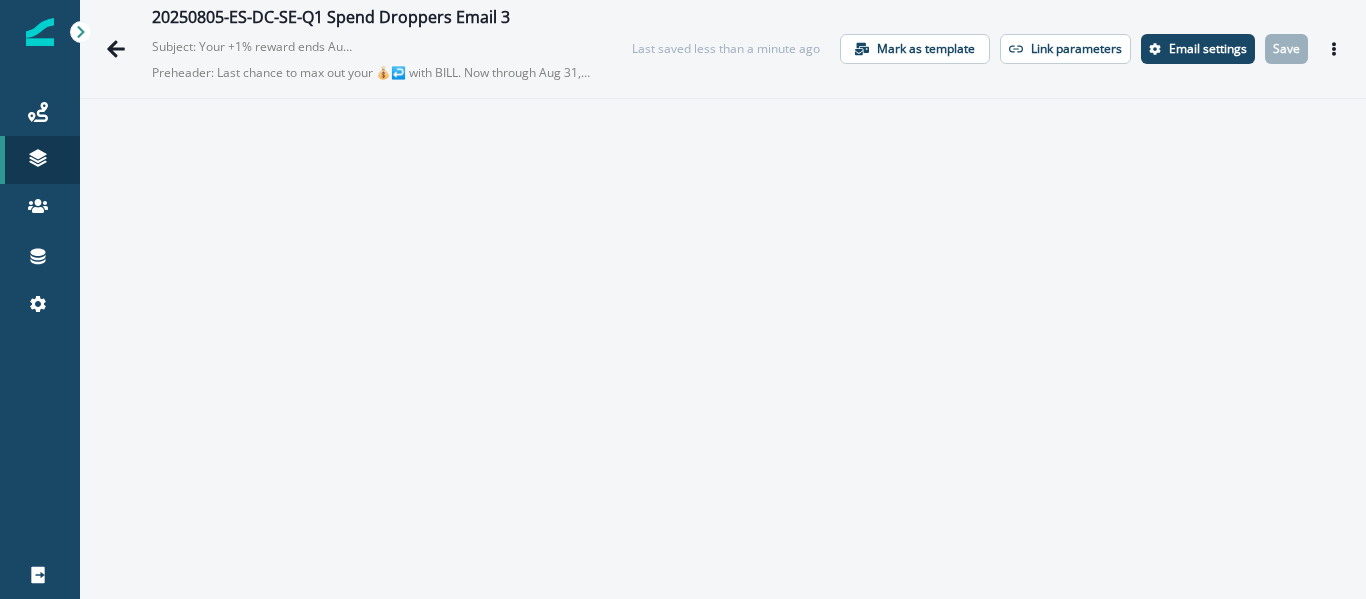 type 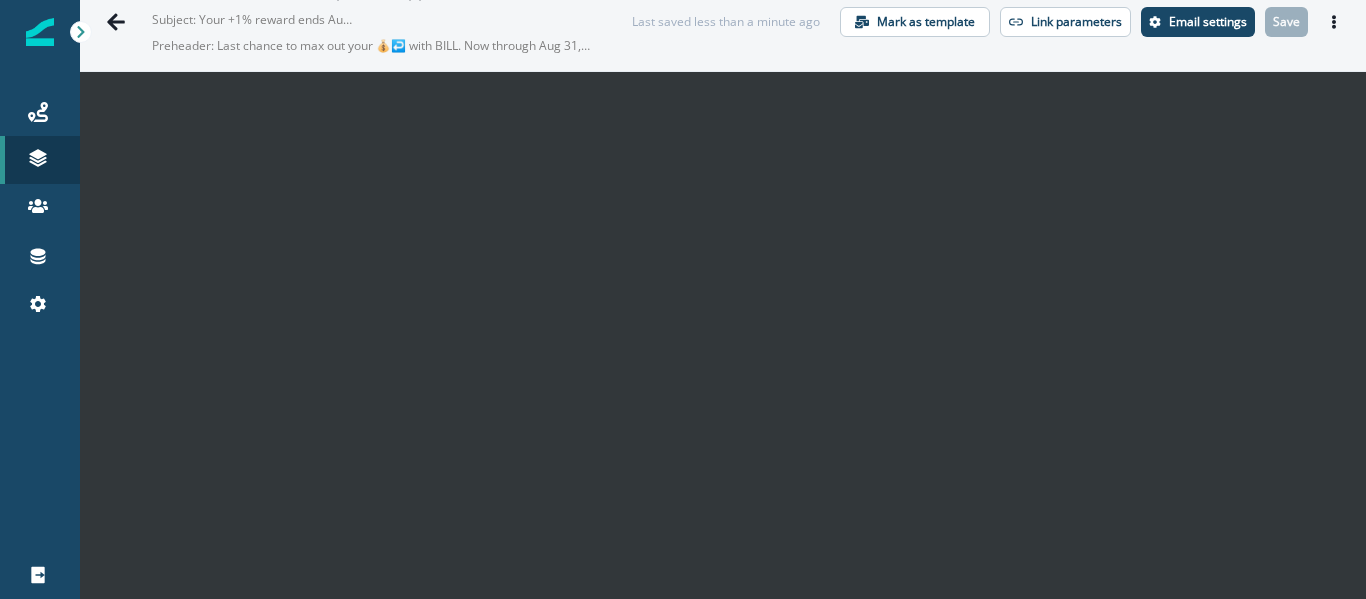scroll, scrollTop: 29, scrollLeft: 0, axis: vertical 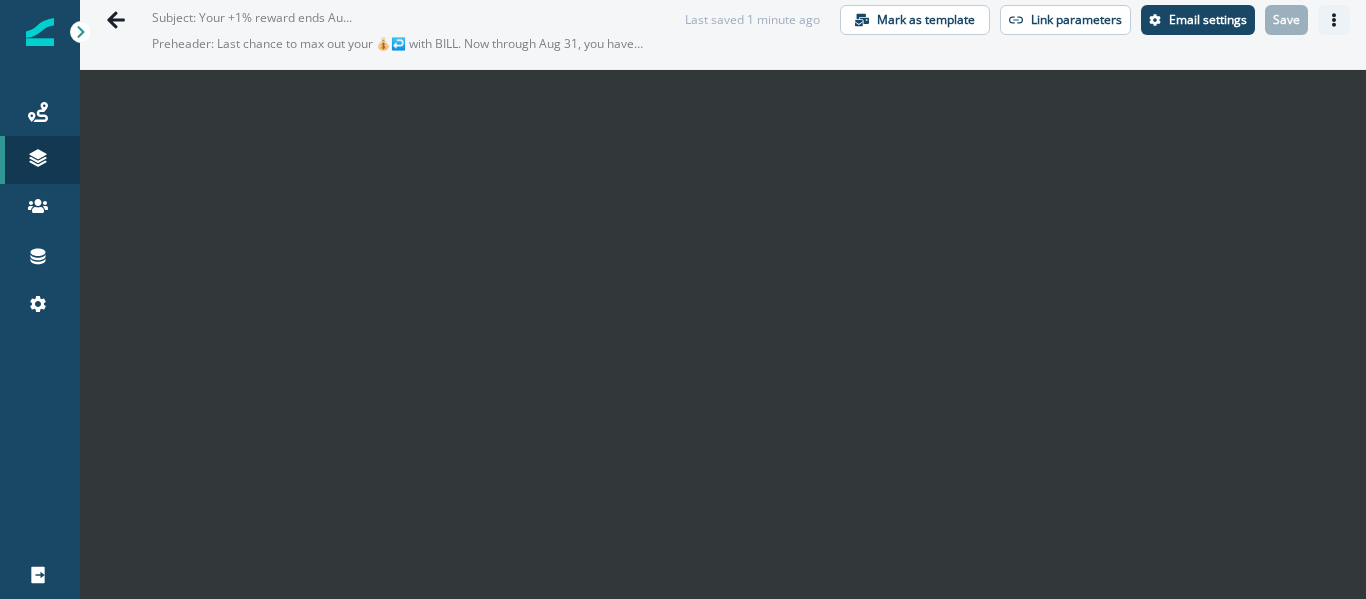 click 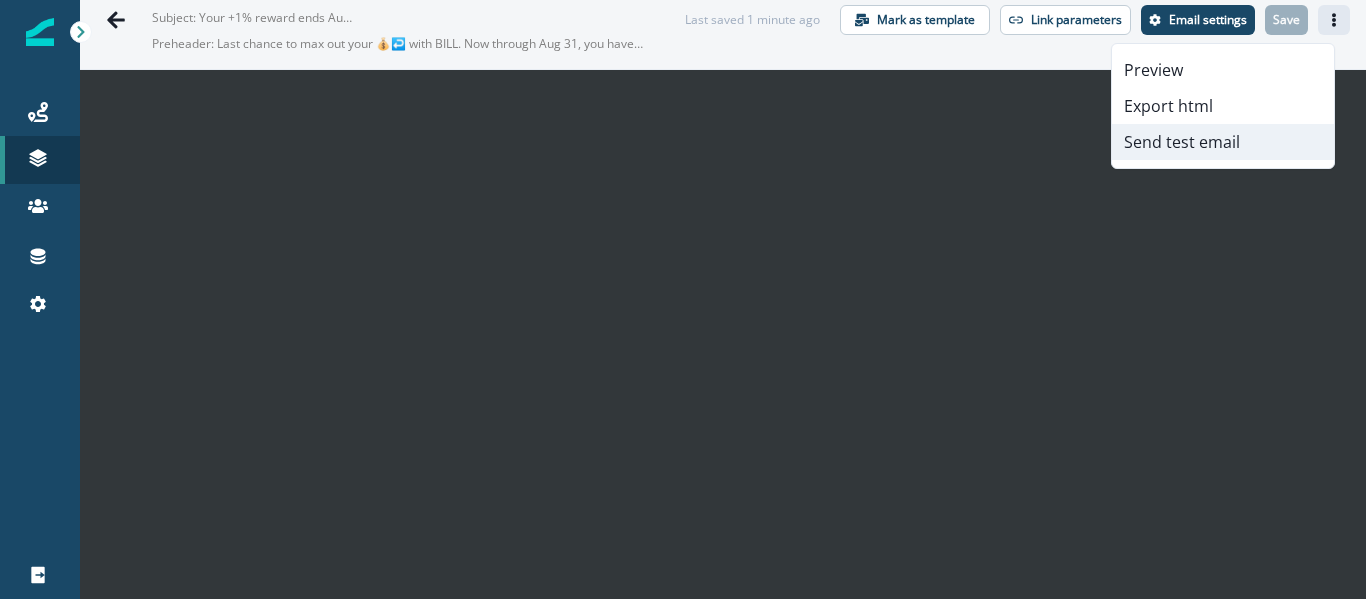 click on "Send test email" at bounding box center [1223, 142] 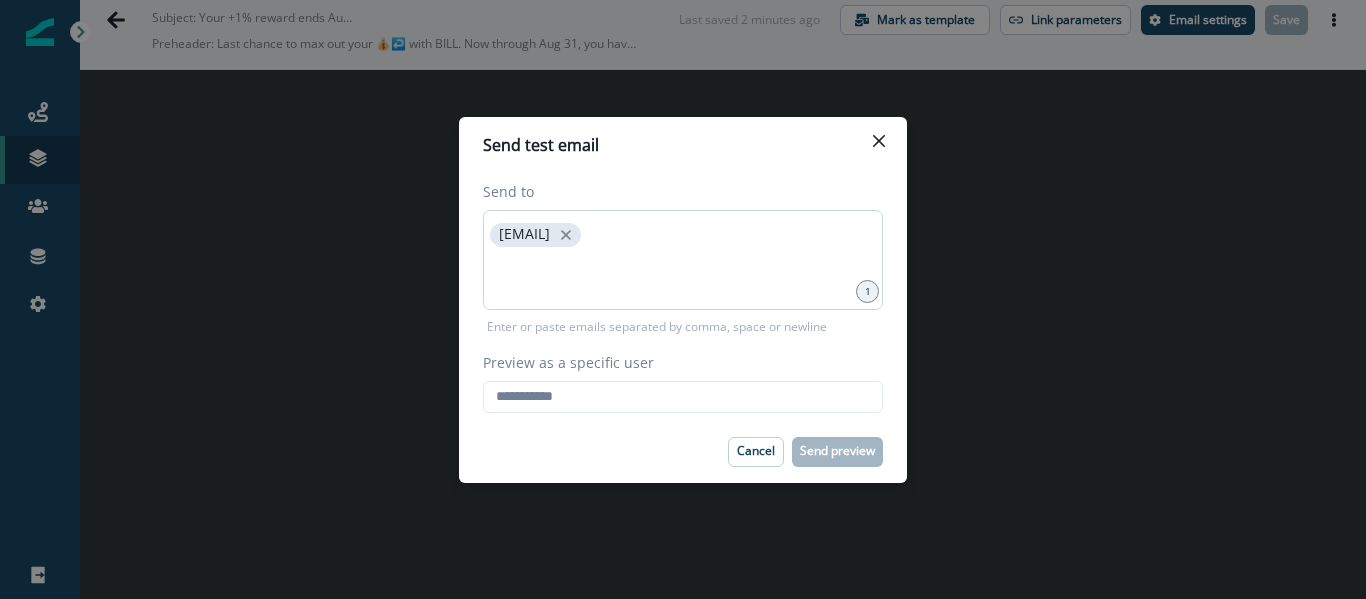 click on "[EMAIL]" at bounding box center (683, 260) 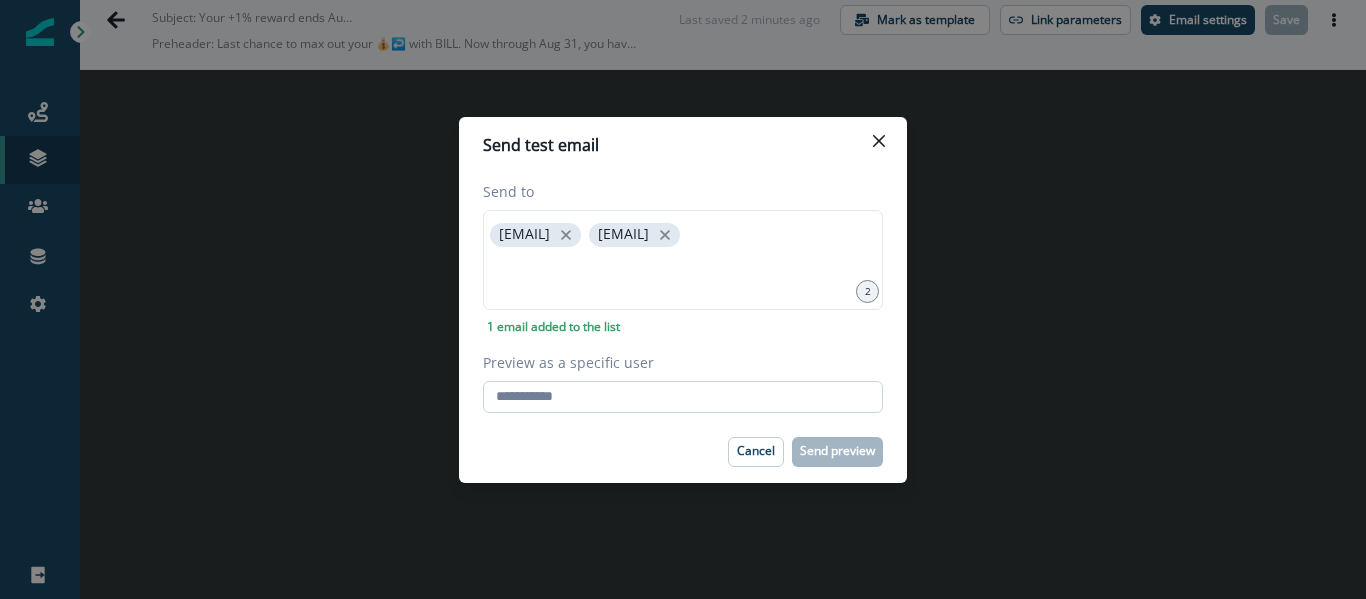 paste on "**********" 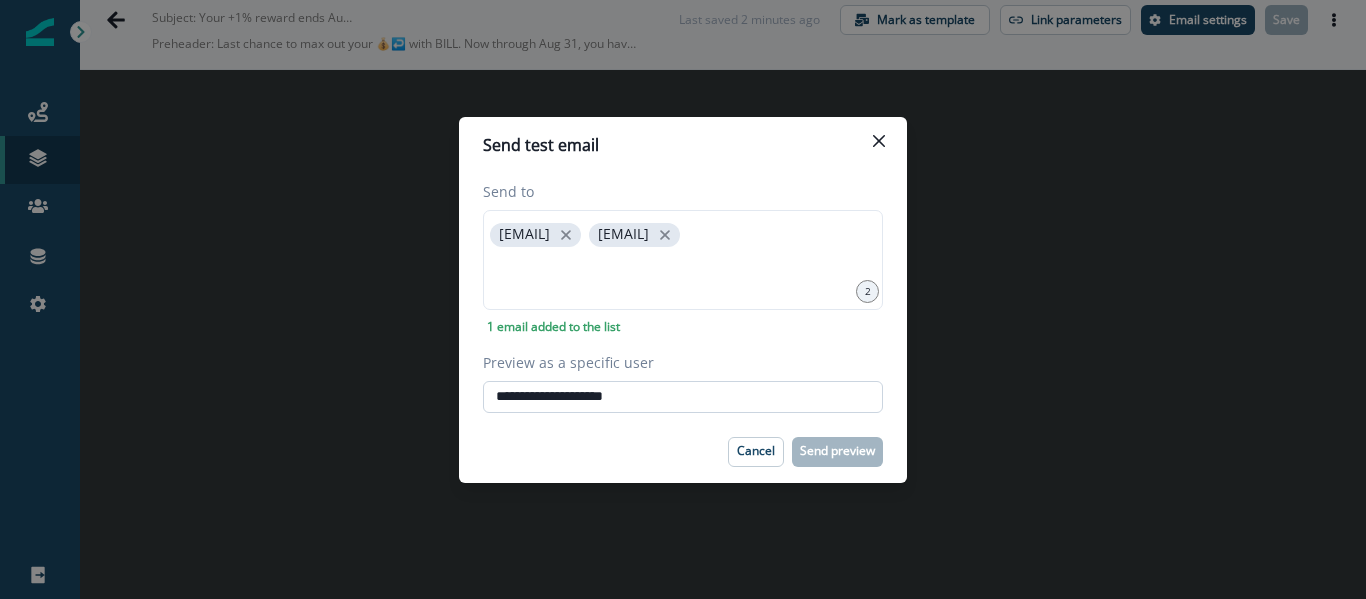 click on "**********" at bounding box center [683, 397] 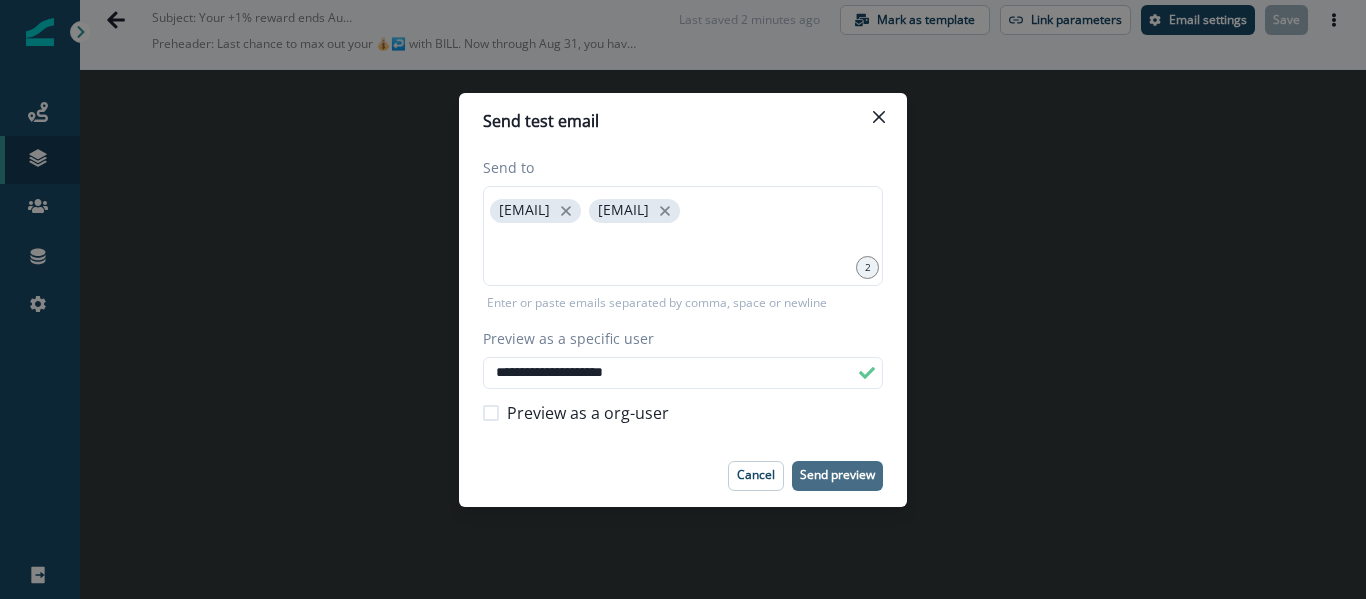 type on "**********" 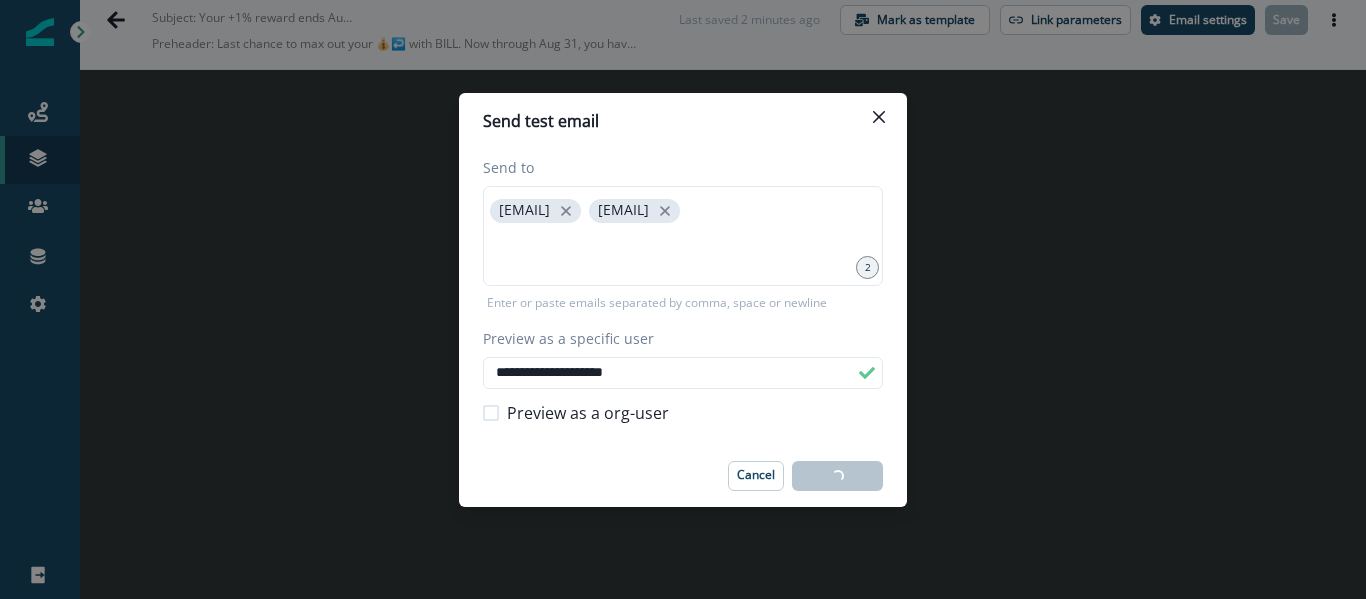 type 